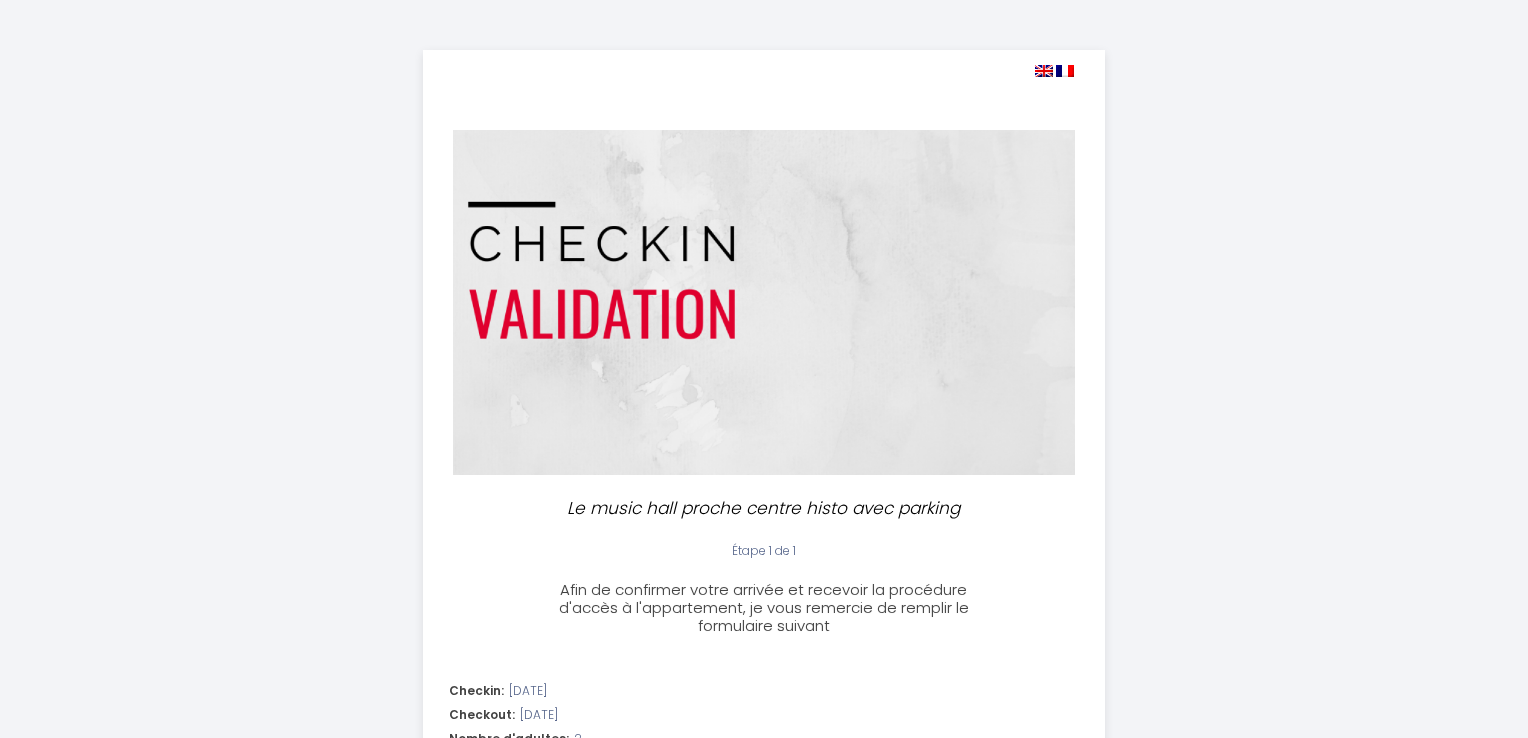 select 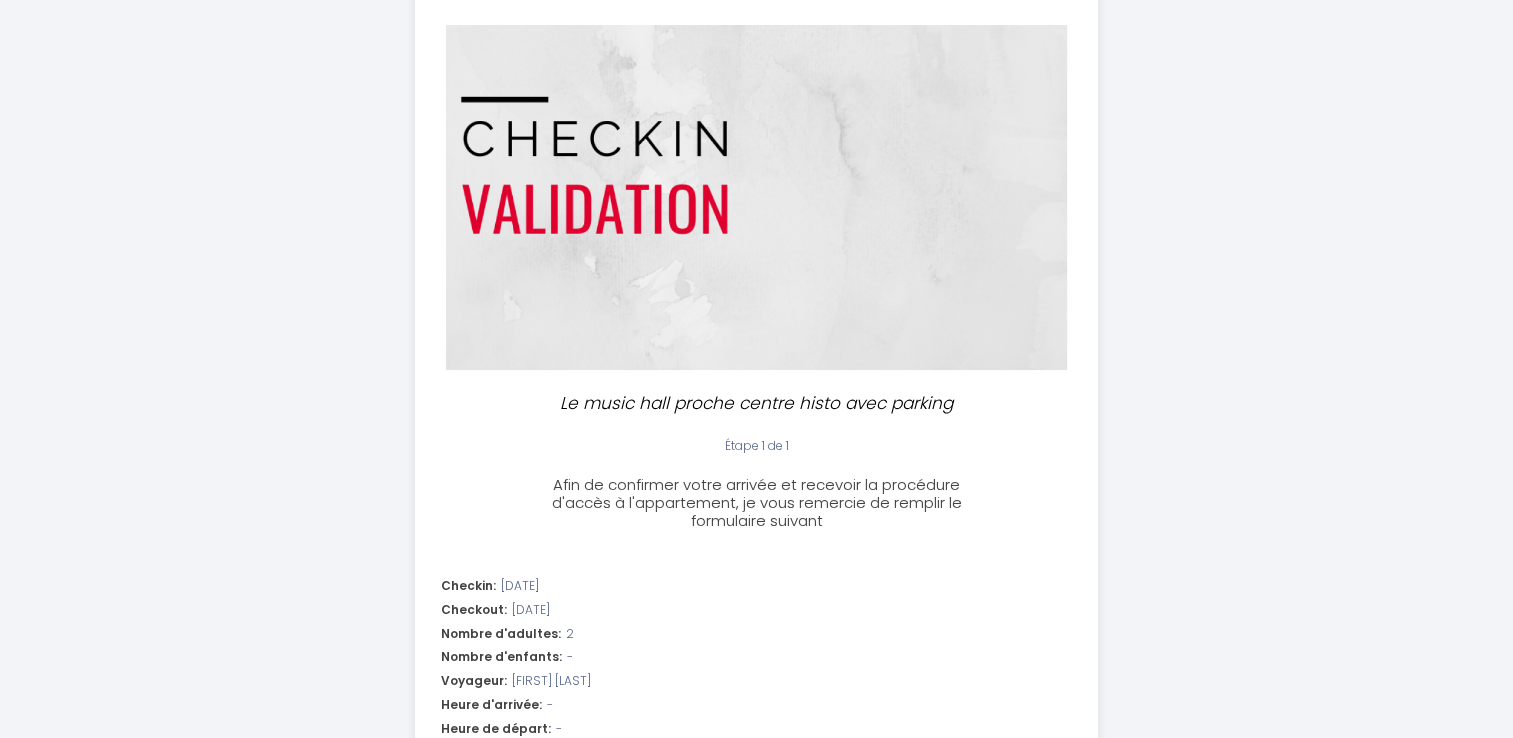 scroll, scrollTop: 200, scrollLeft: 0, axis: vertical 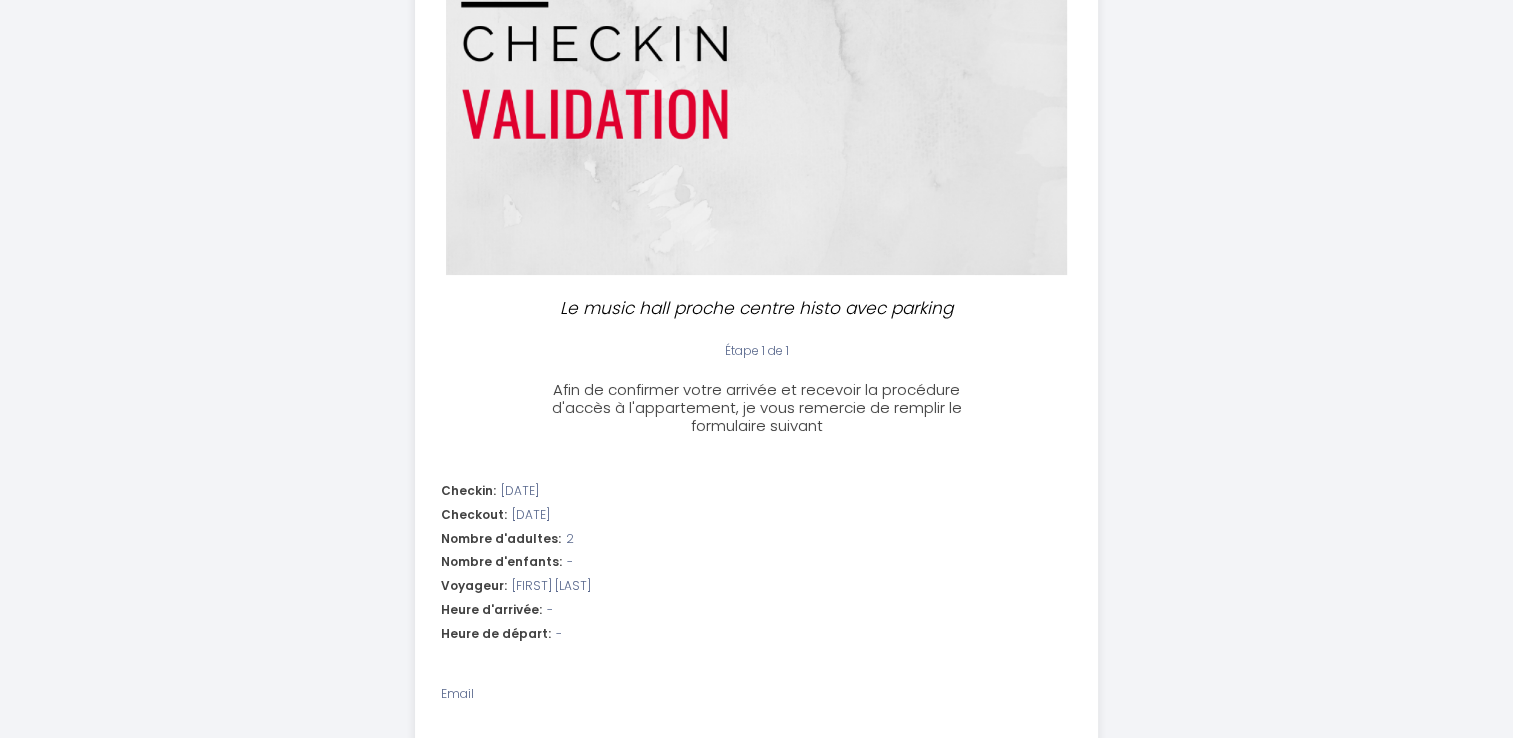 click on "Heure d'arrivée:   -" at bounding box center (756, 610) 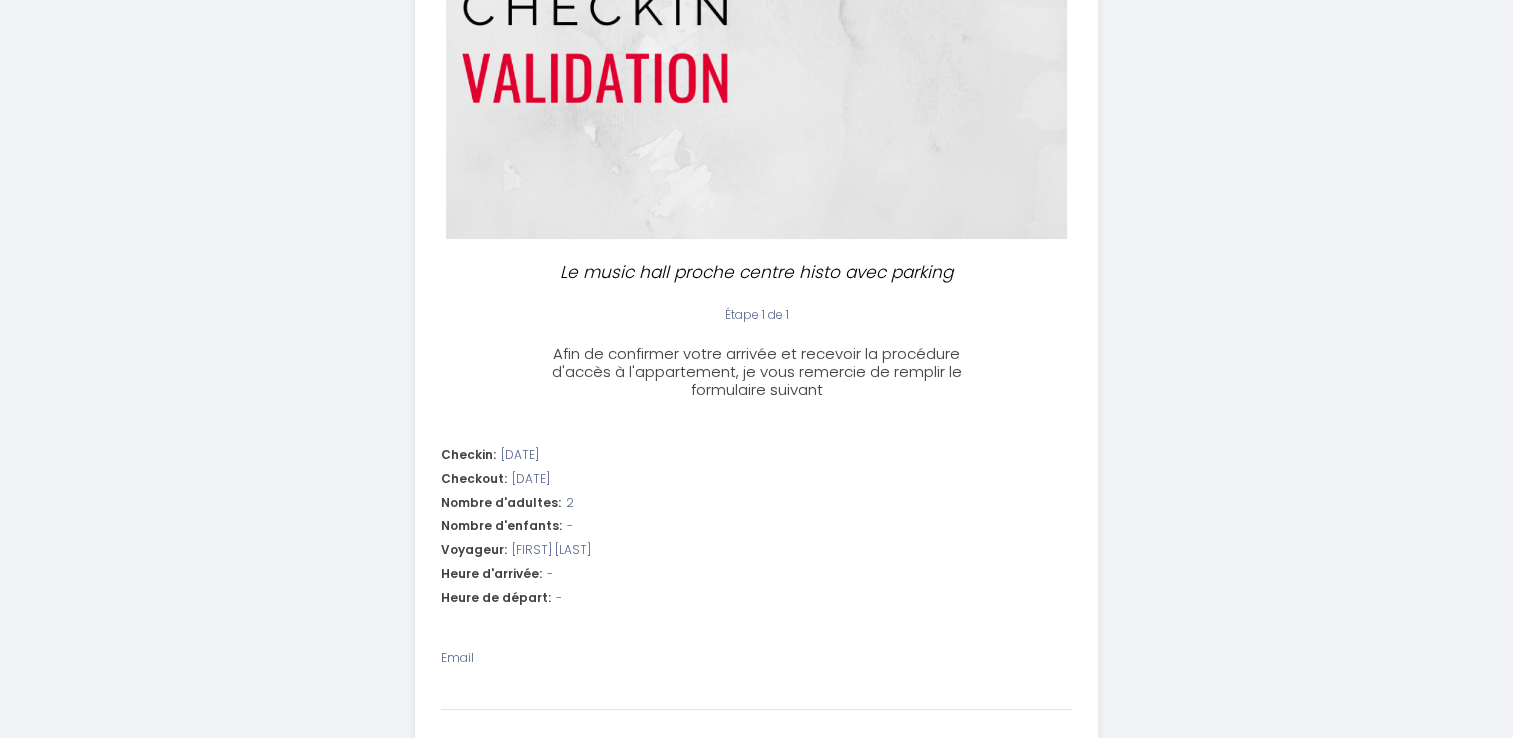 scroll, scrollTop: 300, scrollLeft: 0, axis: vertical 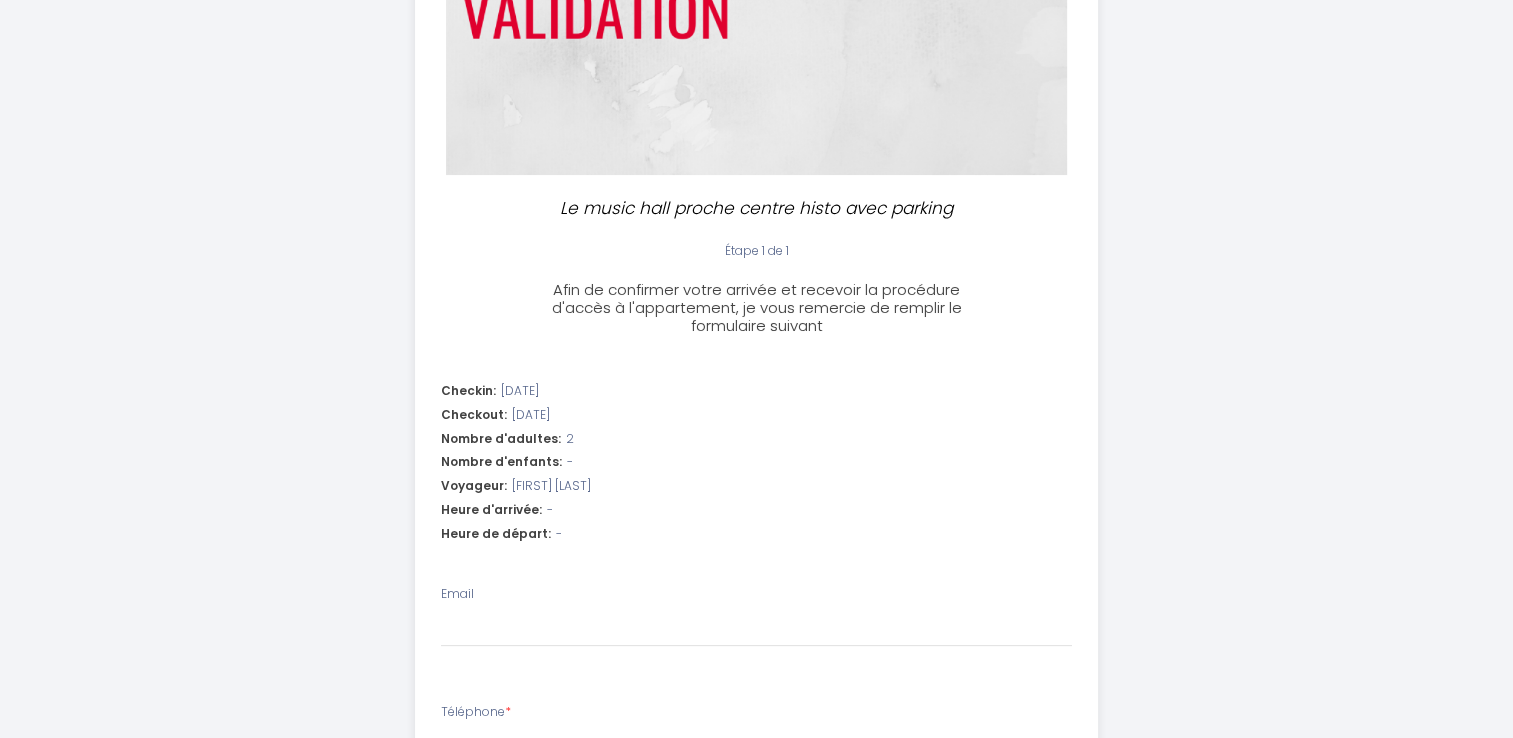 click on "Heure d'arrivée:" at bounding box center [491, 510] 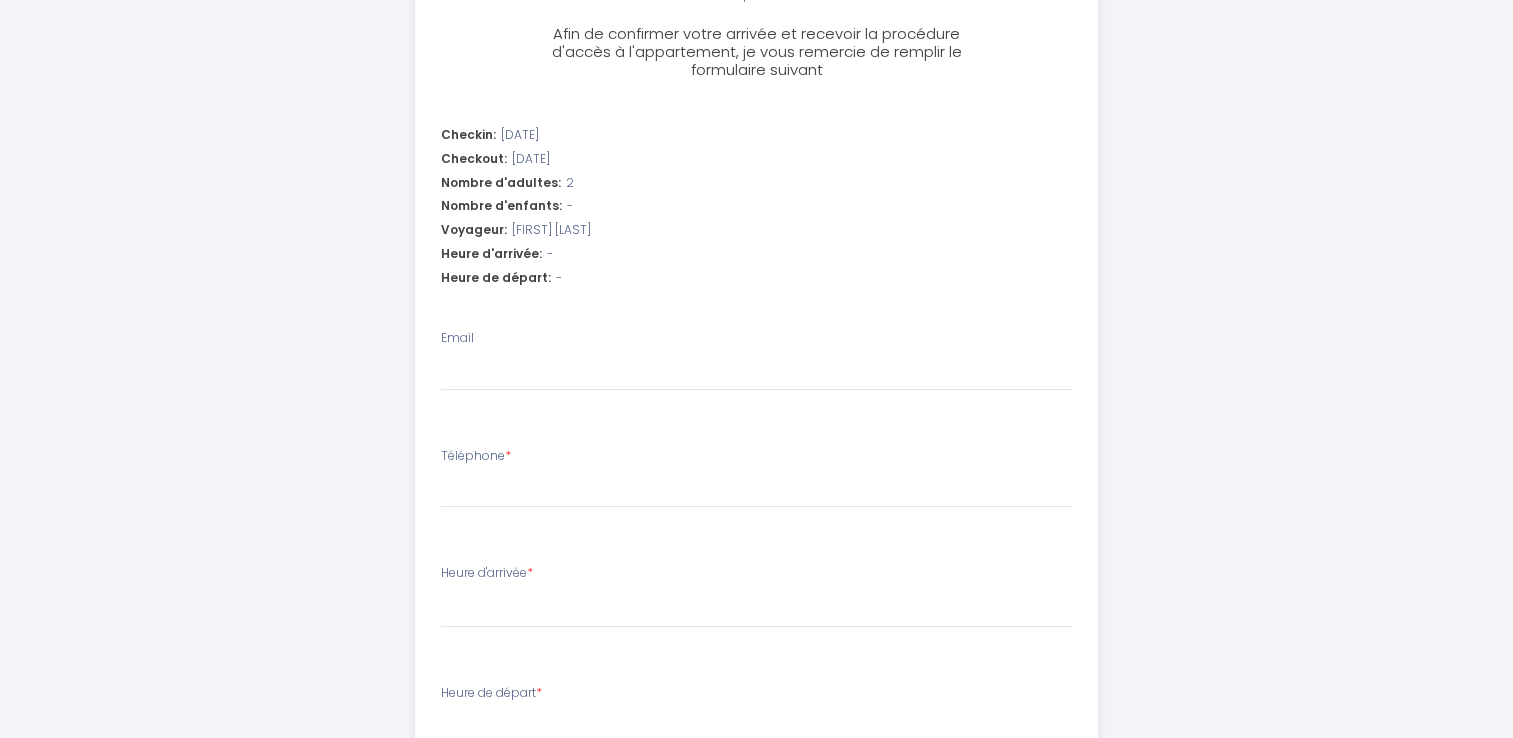 scroll, scrollTop: 600, scrollLeft: 0, axis: vertical 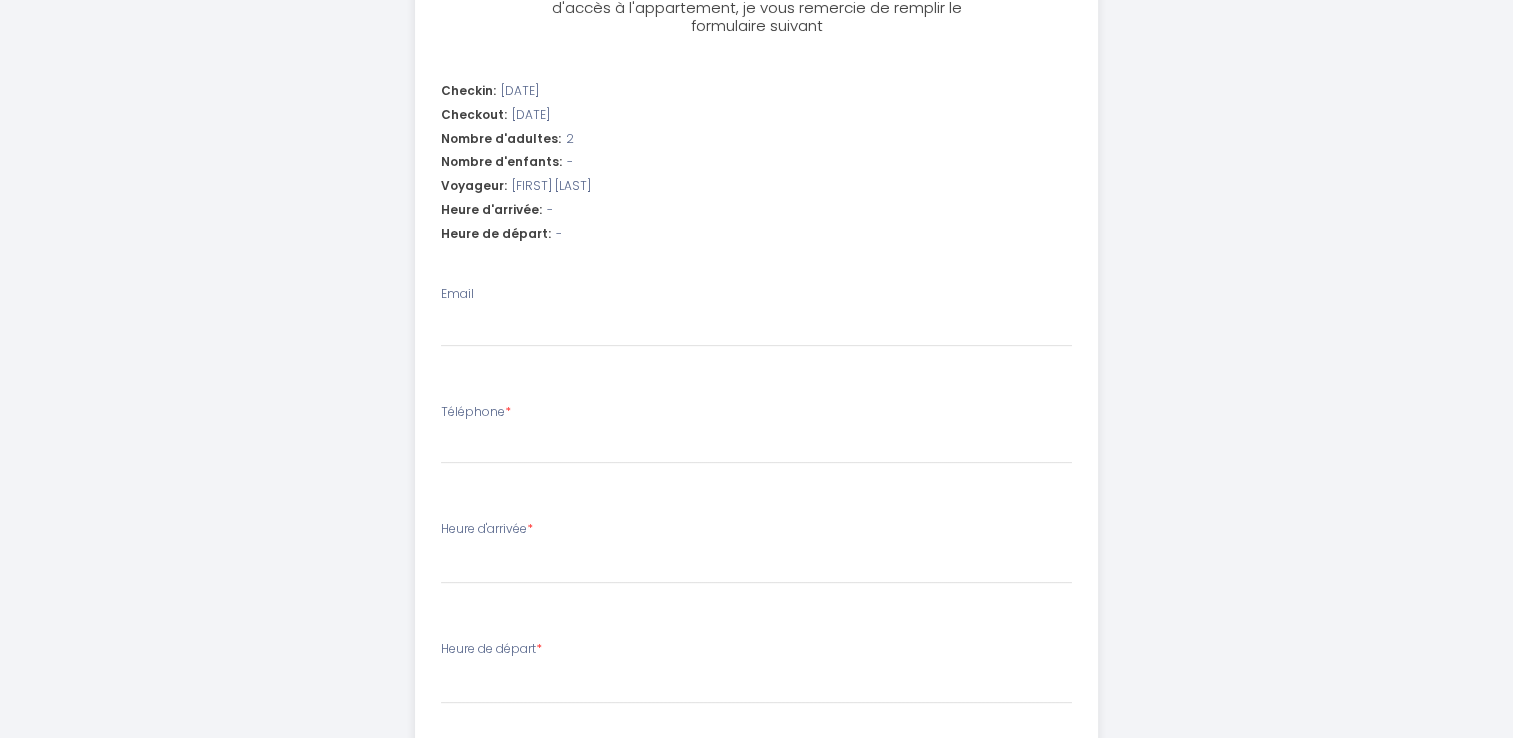 click on "Email" at bounding box center (756, 316) 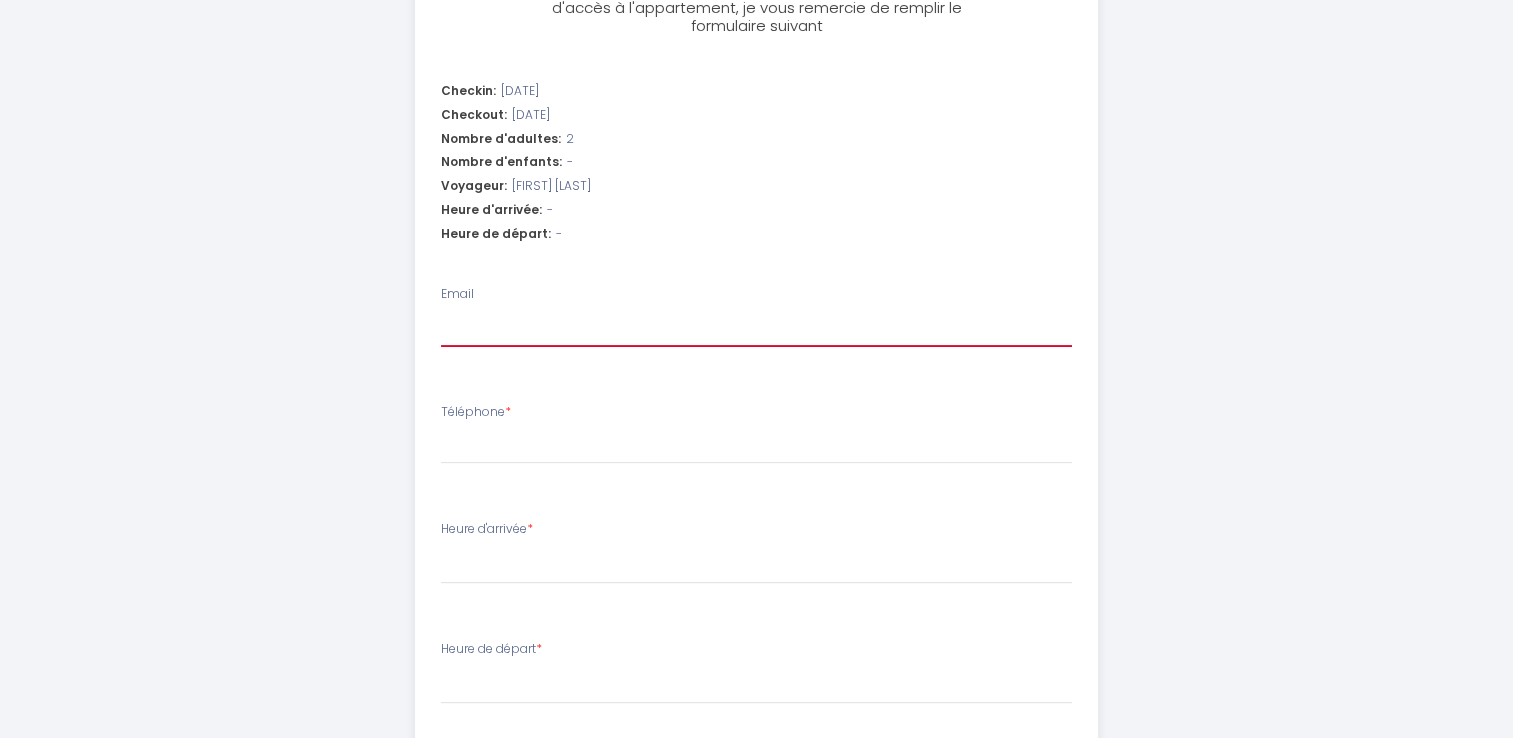 click on "Email" at bounding box center [756, 329] 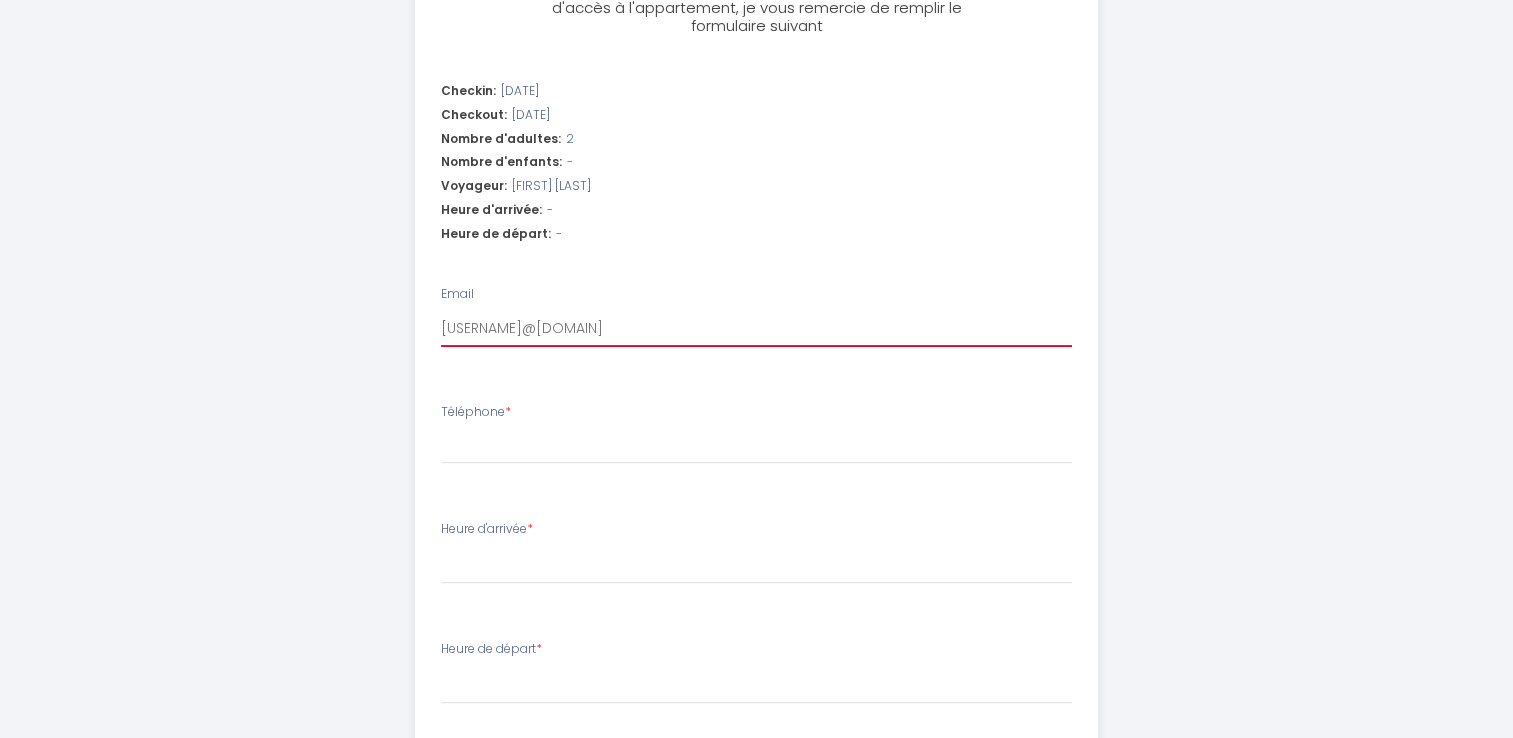 select 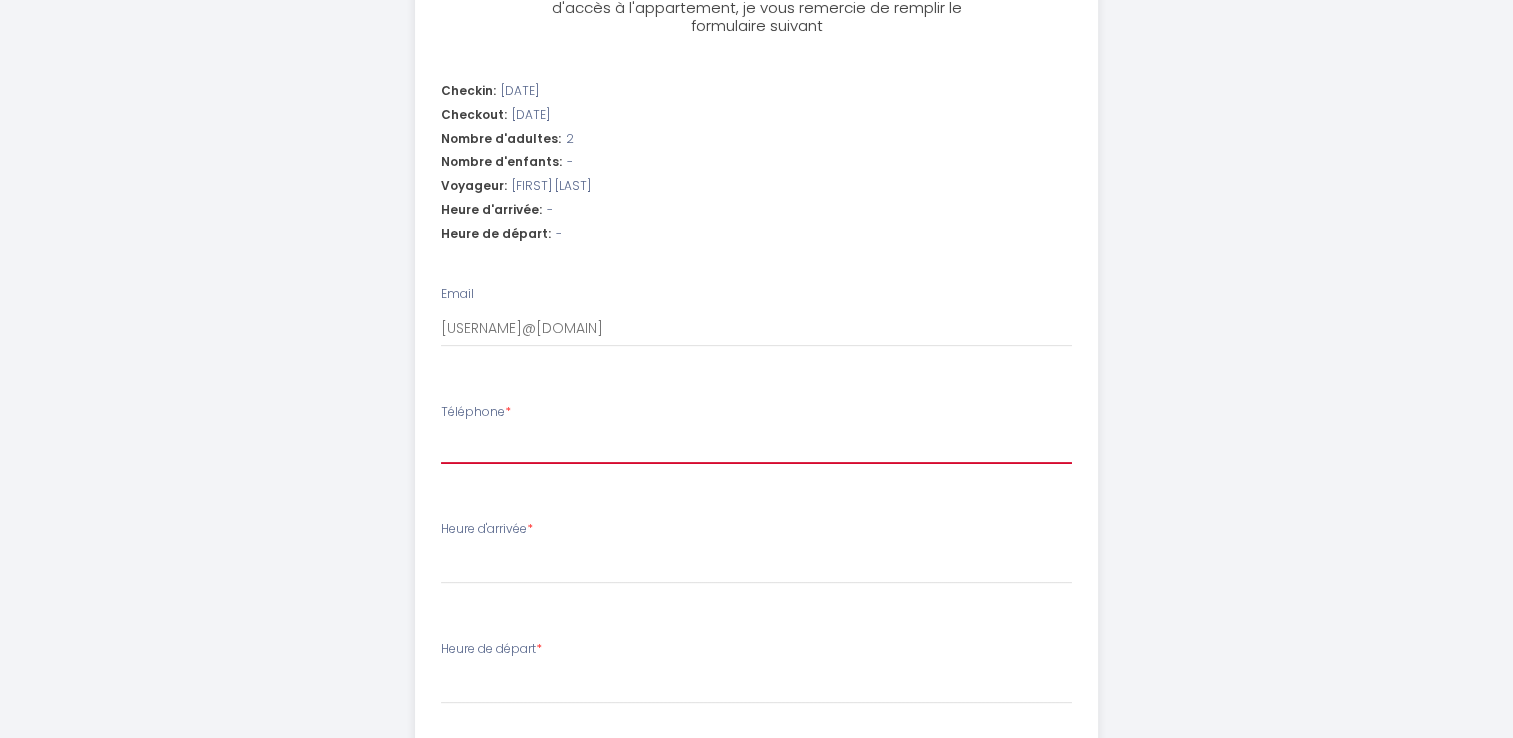 click on "Téléphone
*" at bounding box center [756, 446] 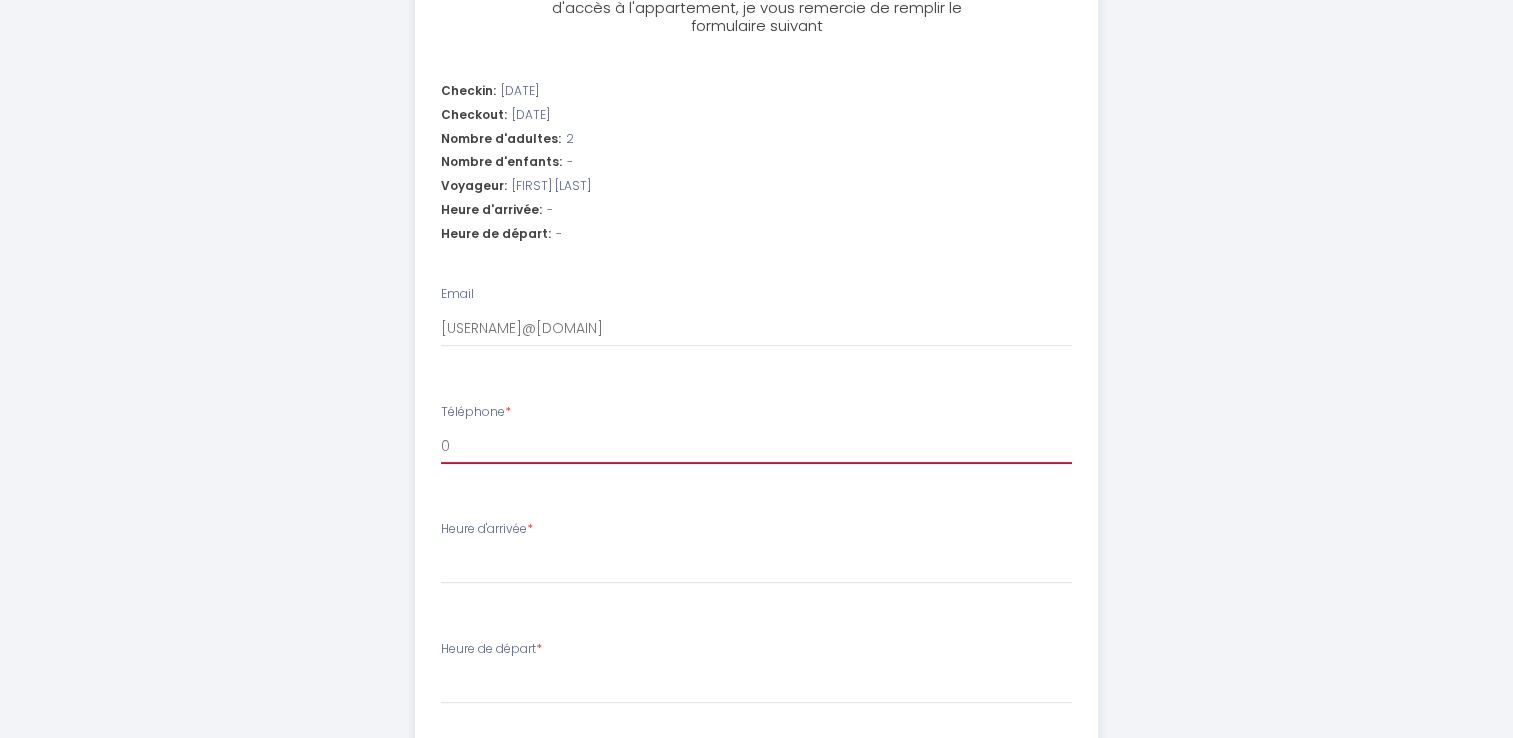select 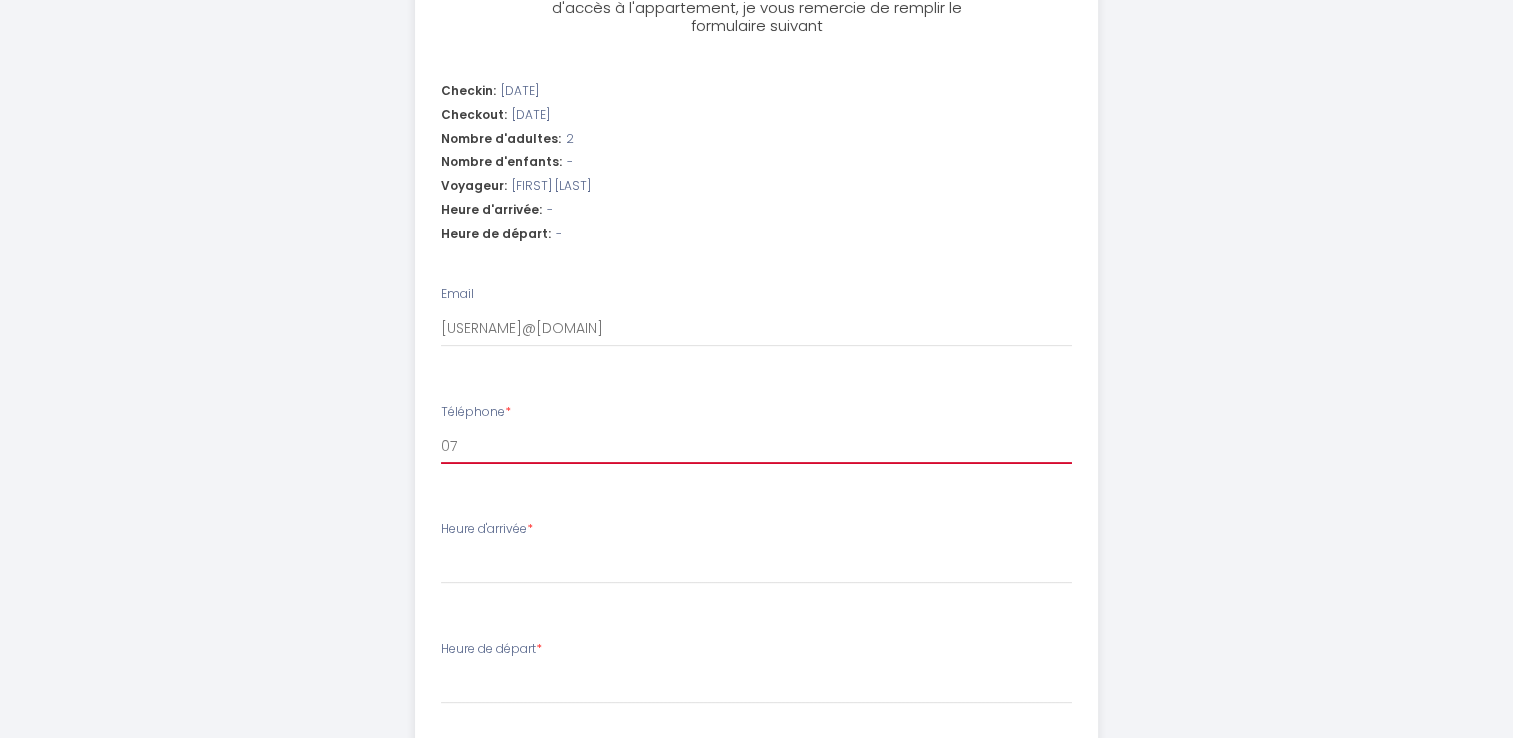 select 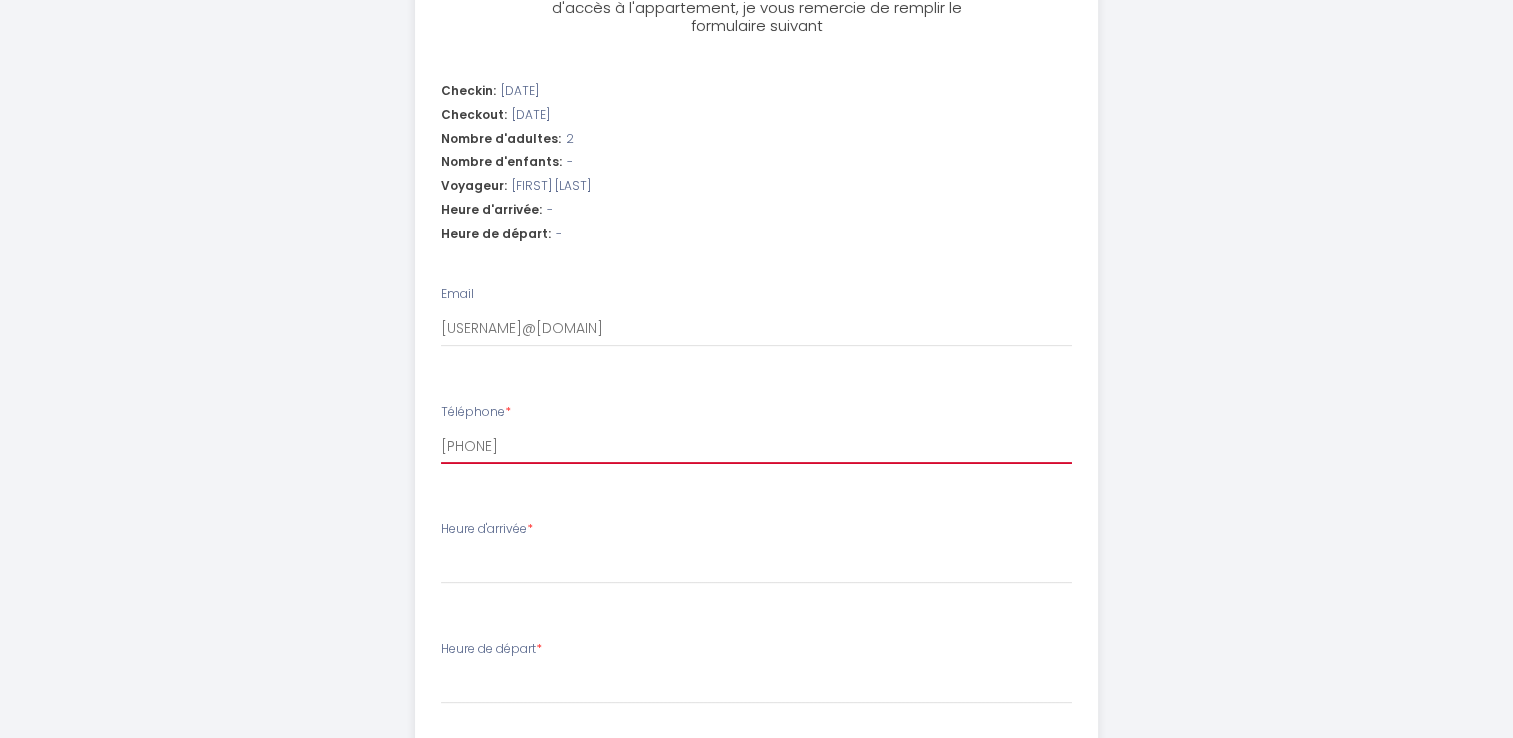 select 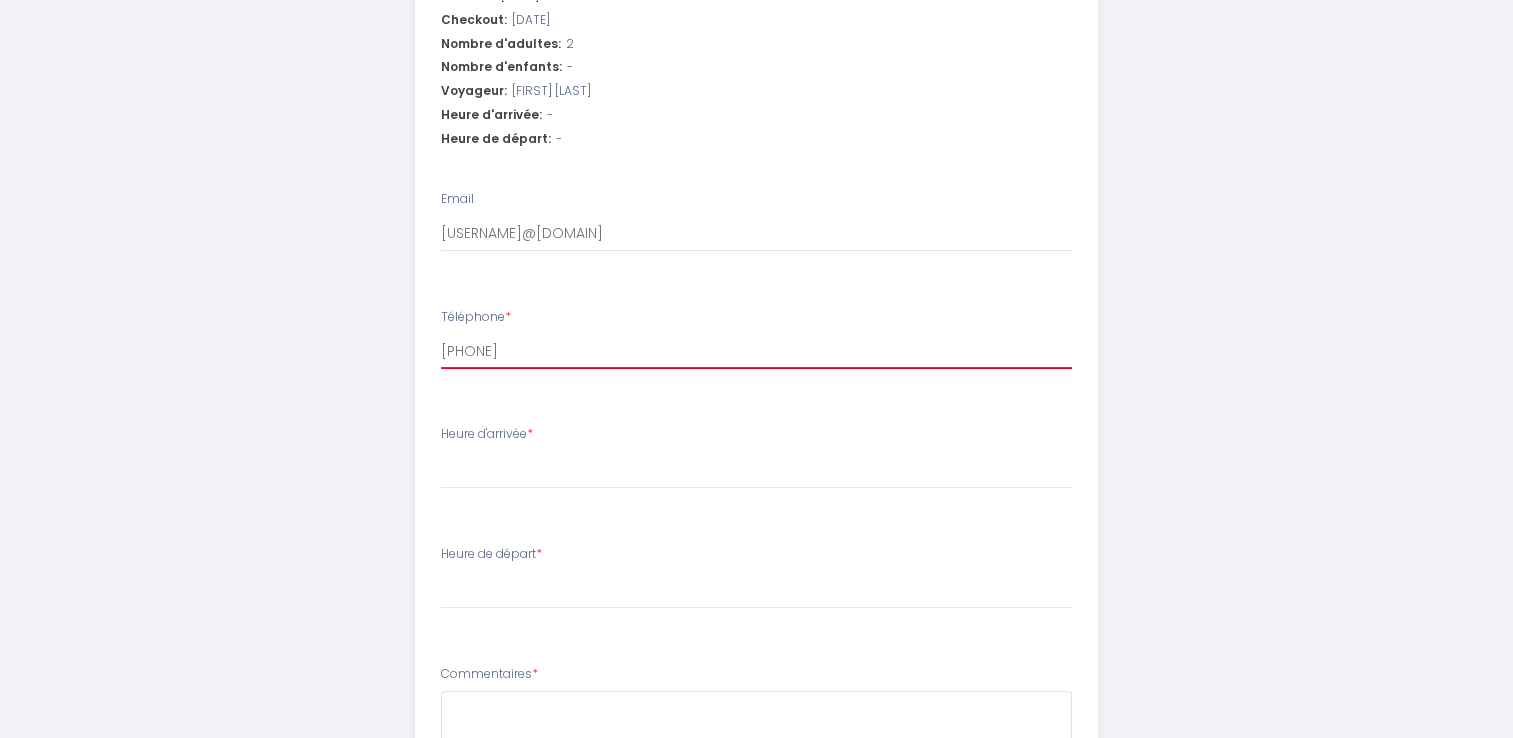 scroll, scrollTop: 700, scrollLeft: 0, axis: vertical 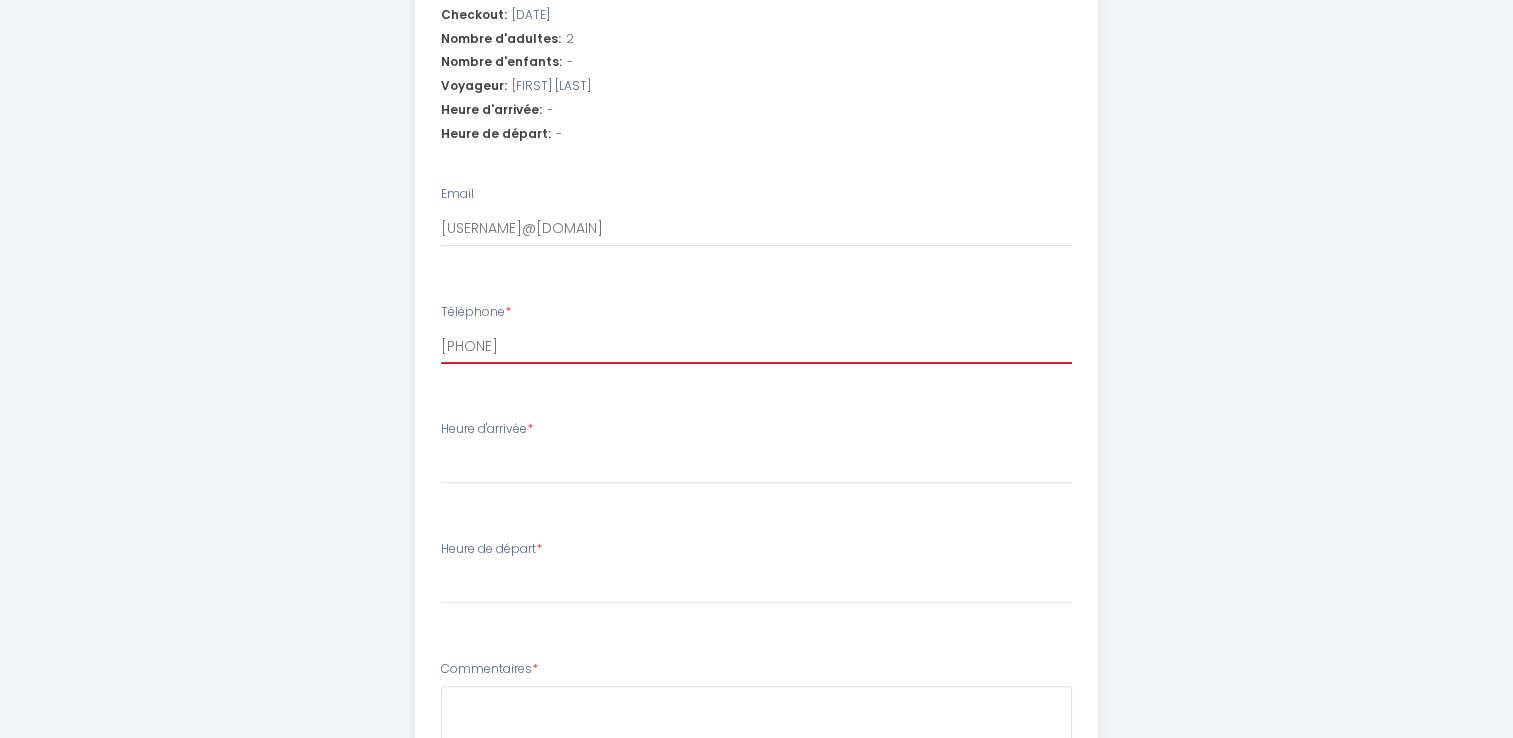type on "[PHONE]" 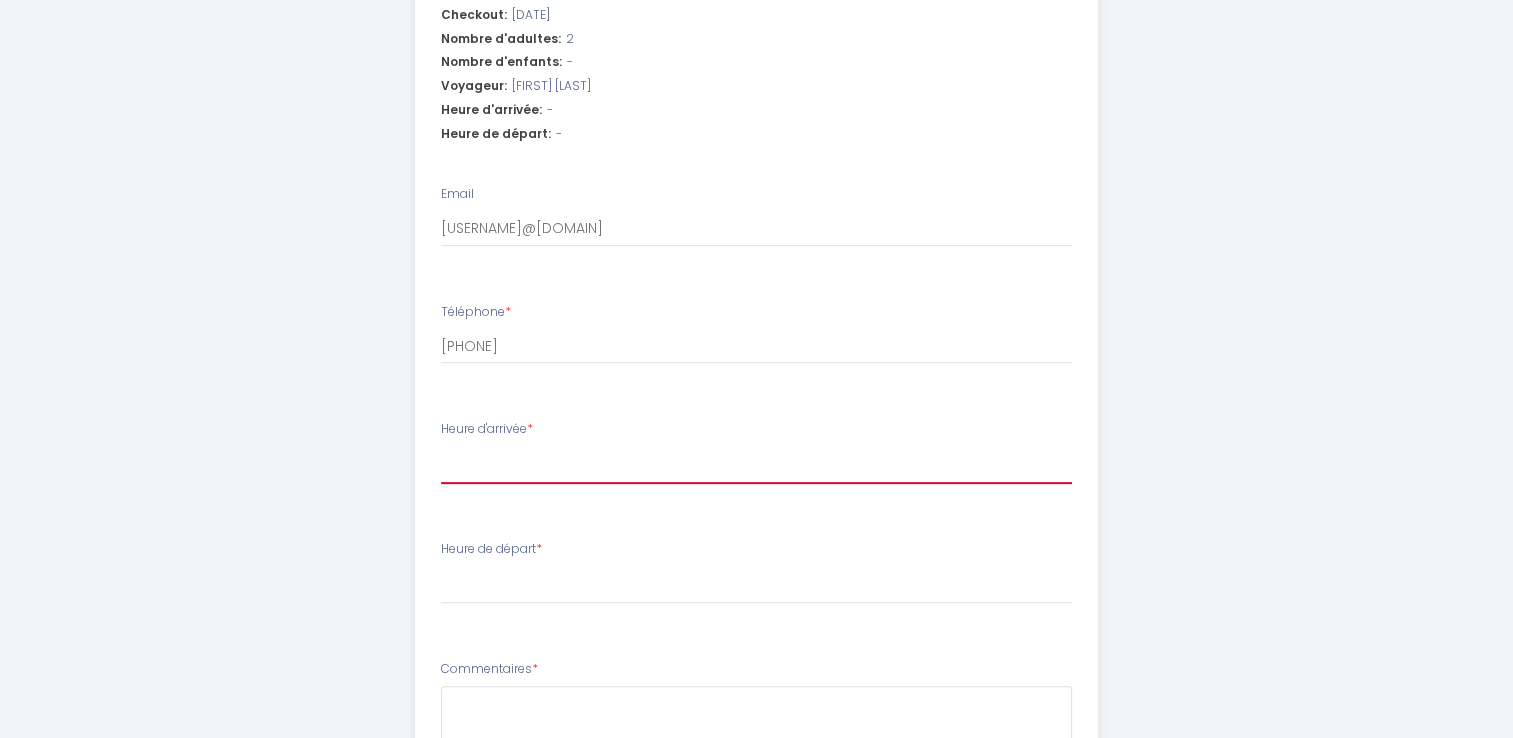 click on "16:00 16:30 17:00 17:30 18:00 18:30 19:00 19:30 20:00 20:30 21:00 21:30 22:00 22:30 23:00 23:30" at bounding box center [756, 465] 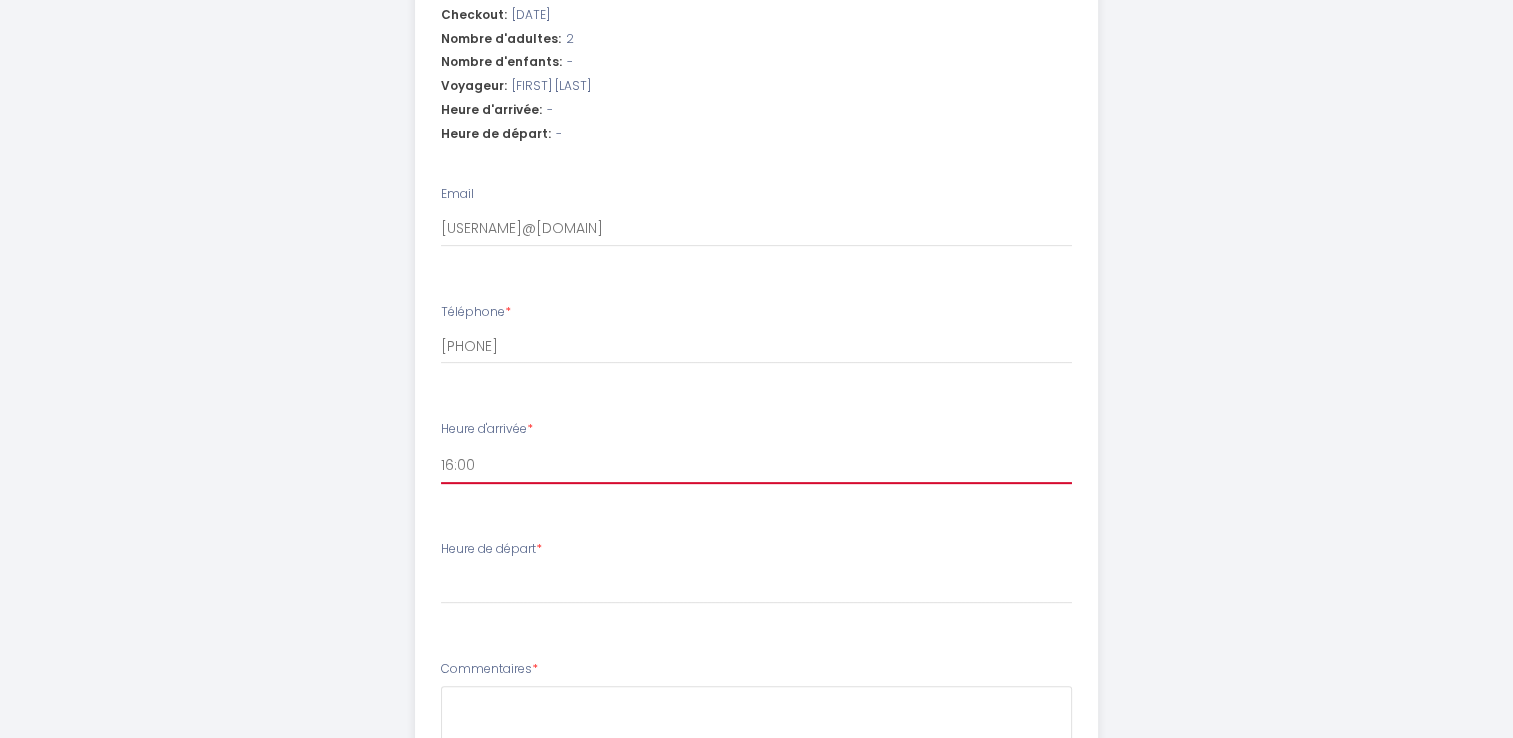 click on "16:00 16:30 17:00 17:30 18:00 18:30 19:00 19:30 20:00 20:30 21:00 21:30 22:00 22:30 23:00 23:30" at bounding box center [756, 465] 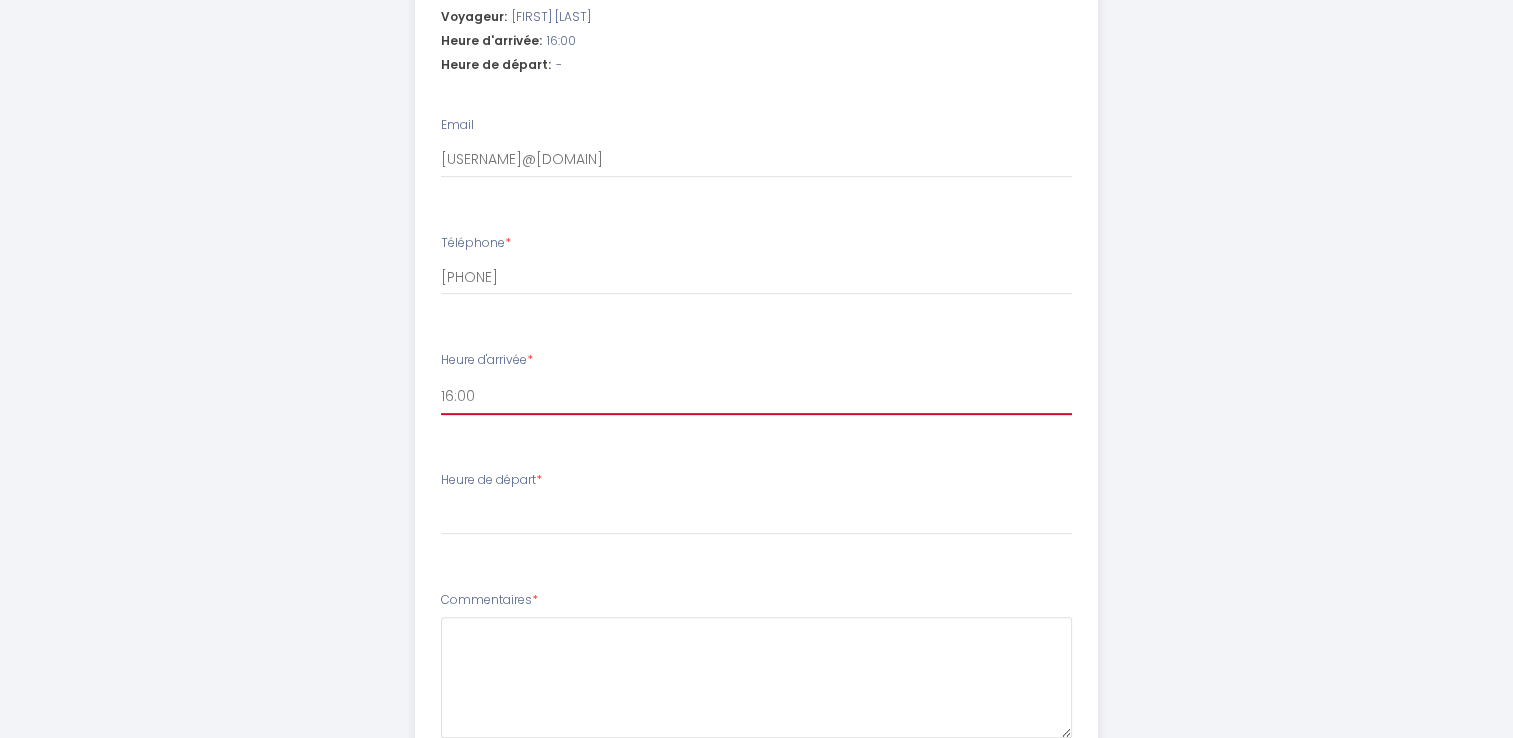 scroll, scrollTop: 800, scrollLeft: 0, axis: vertical 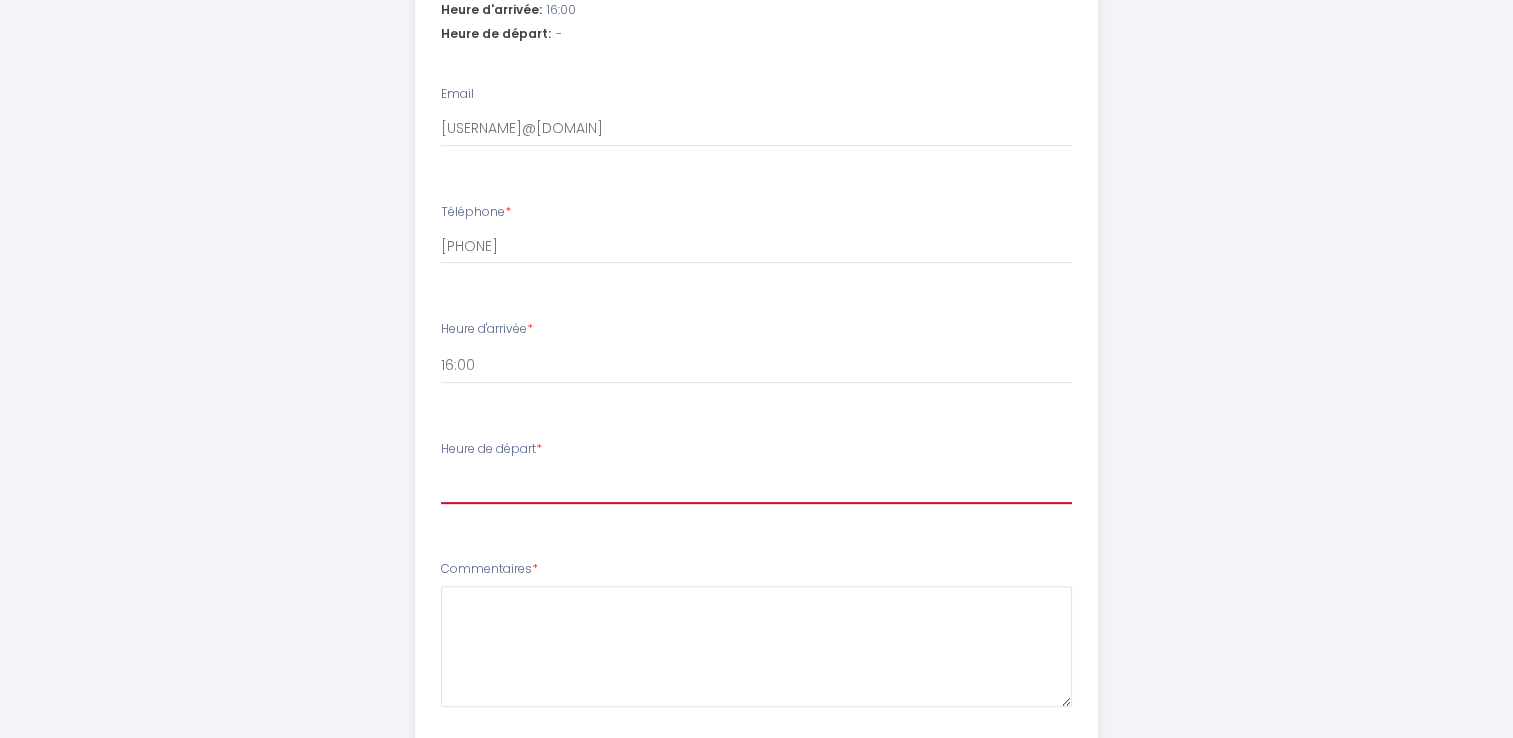 click on "00:00 00:30 01:00 01:30 02:00 02:30 03:00 03:30 04:00 04:30 05:00 05:30 06:00 06:30 07:00 07:30 08:00 08:30 09:00 09:30 10:00" at bounding box center [756, 485] 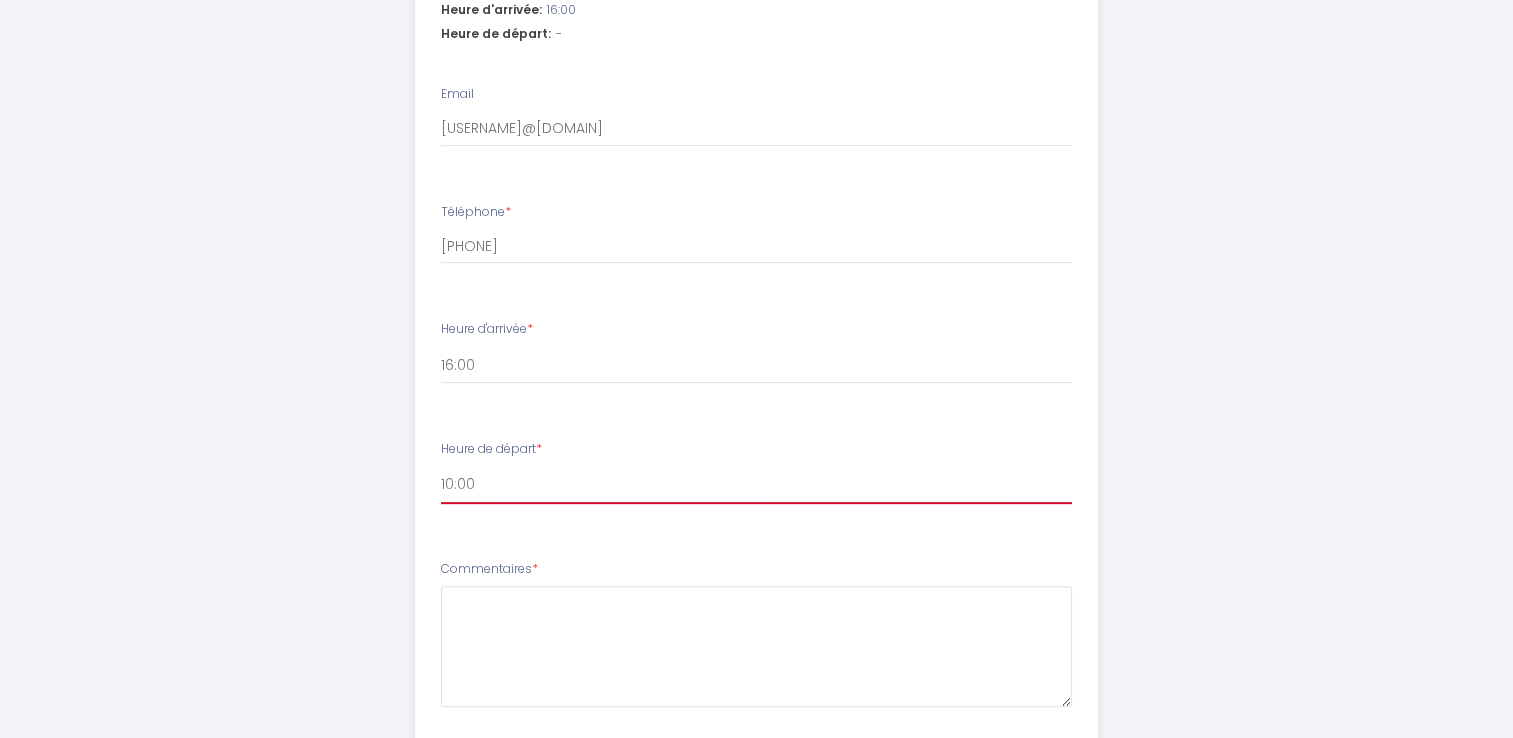 click on "00:00 00:30 01:00 01:30 02:00 02:30 03:00 03:30 04:00 04:30 05:00 05:30 06:00 06:30 07:00 07:30 08:00 08:30 09:00 09:30 10:00" at bounding box center [756, 485] 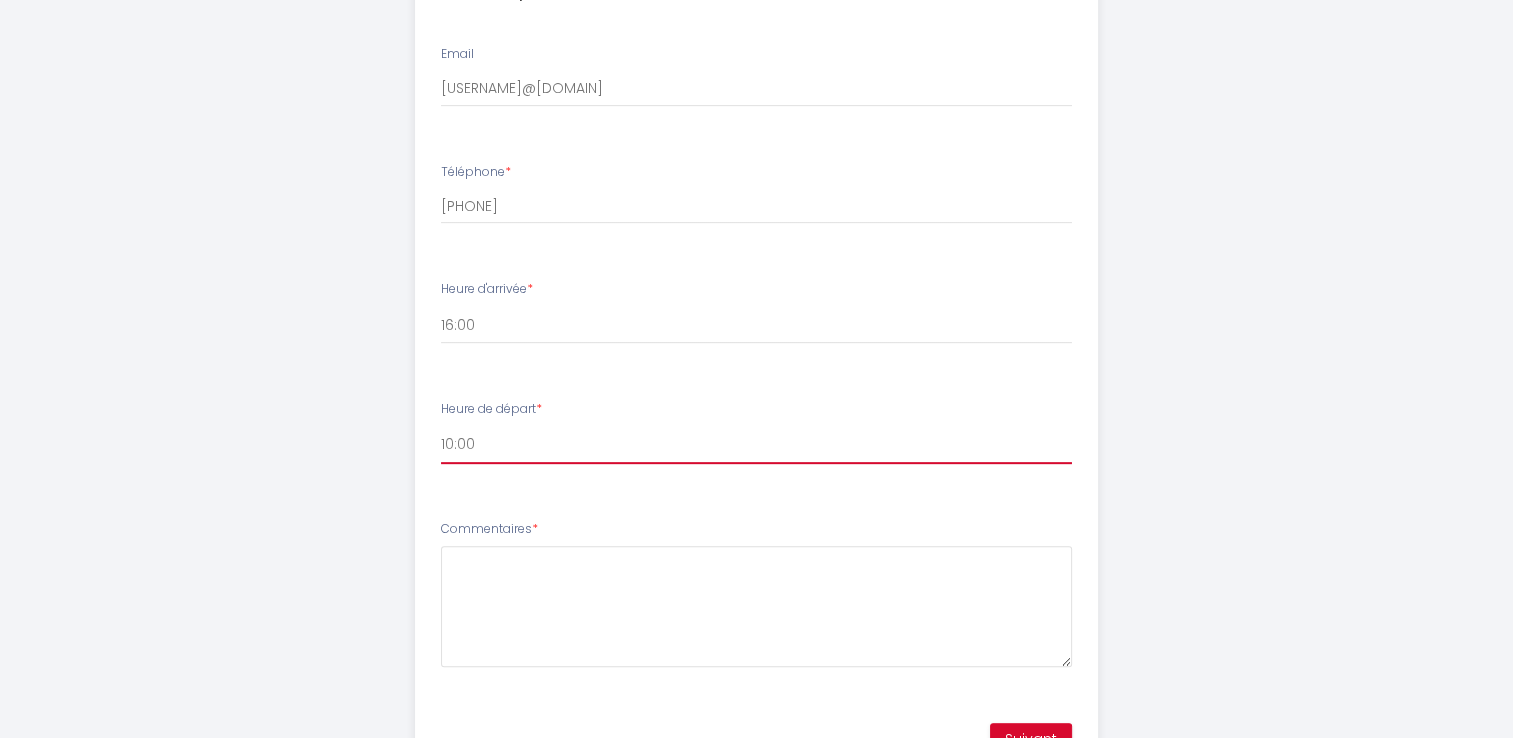 scroll, scrollTop: 940, scrollLeft: 0, axis: vertical 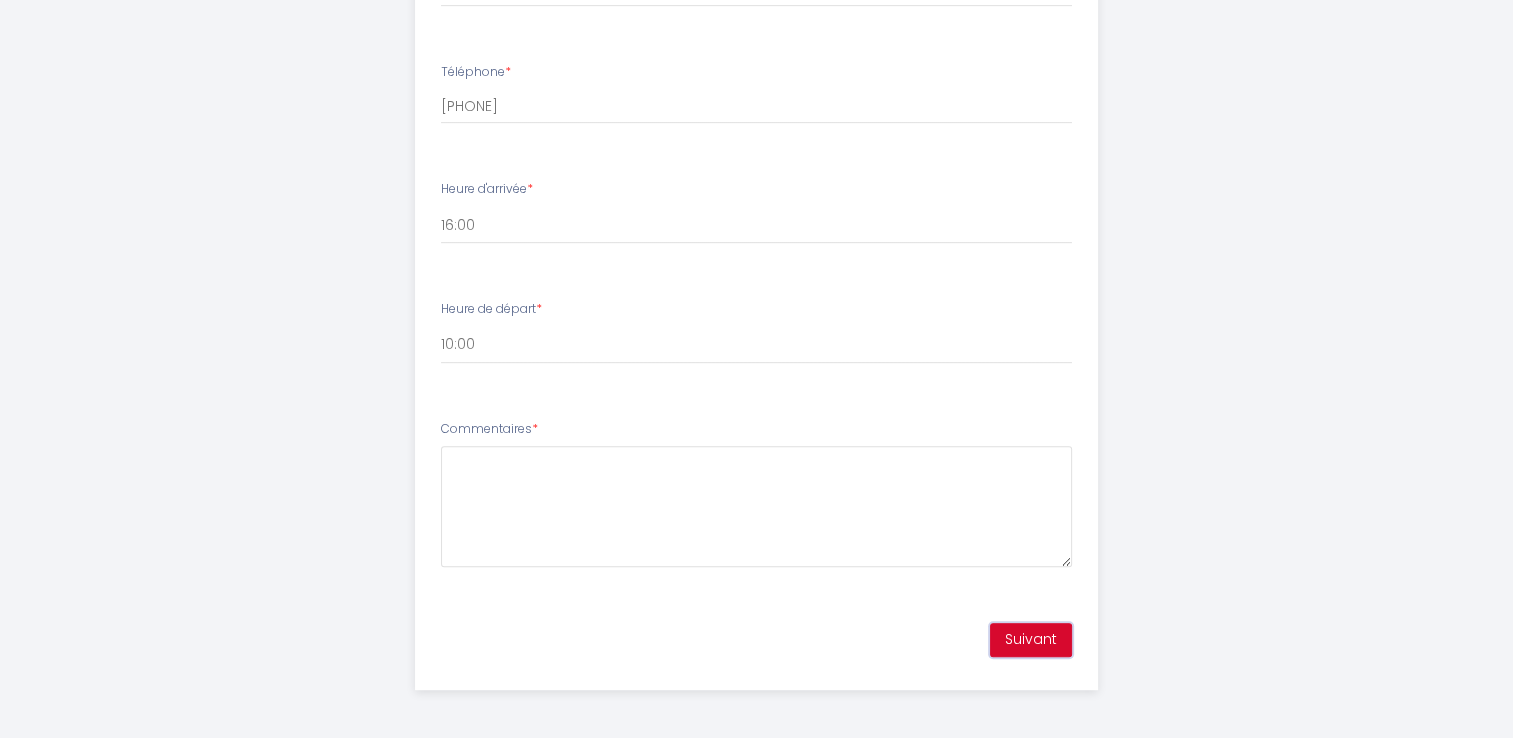 click on "Suivant" at bounding box center (1031, 640) 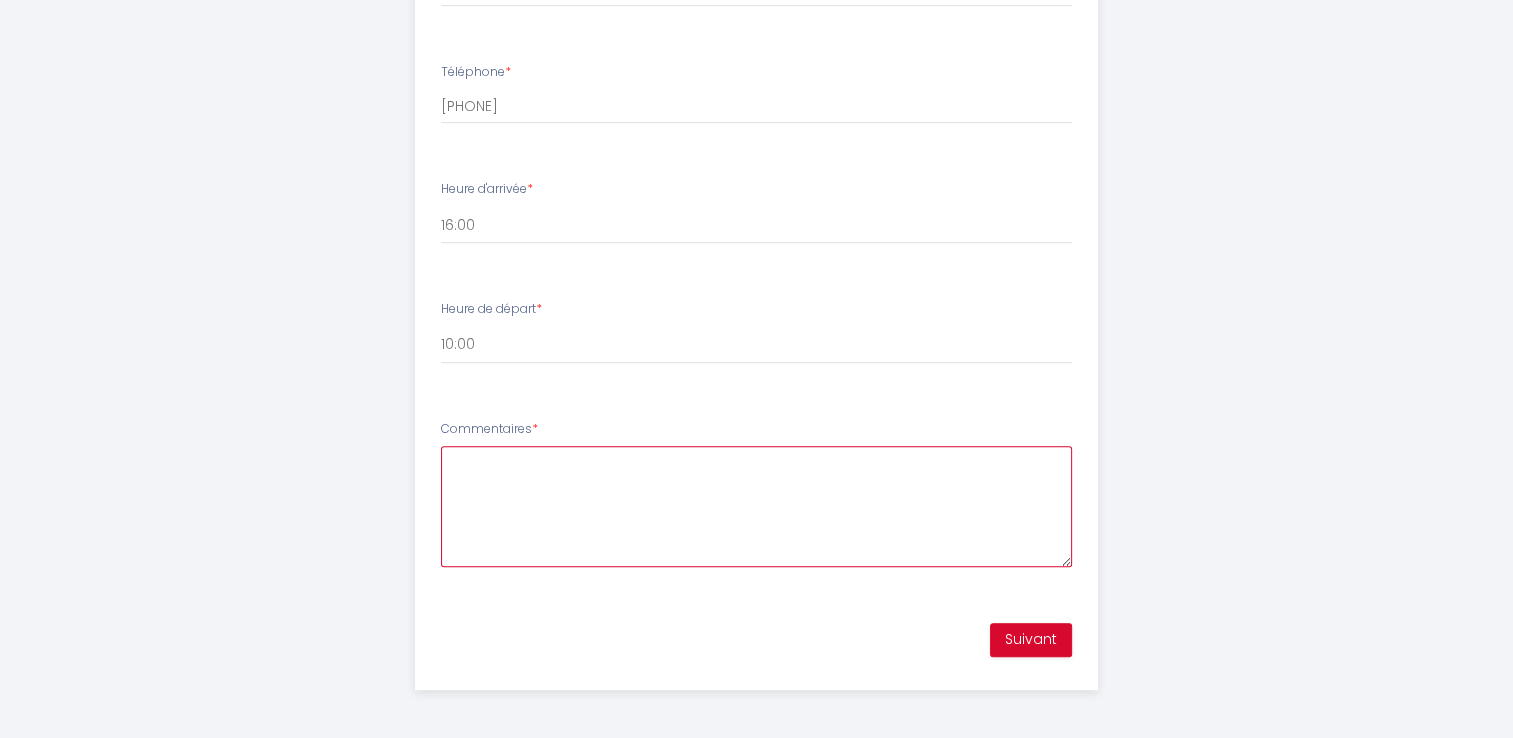 click on "Commentaires
*" at bounding box center (756, 506) 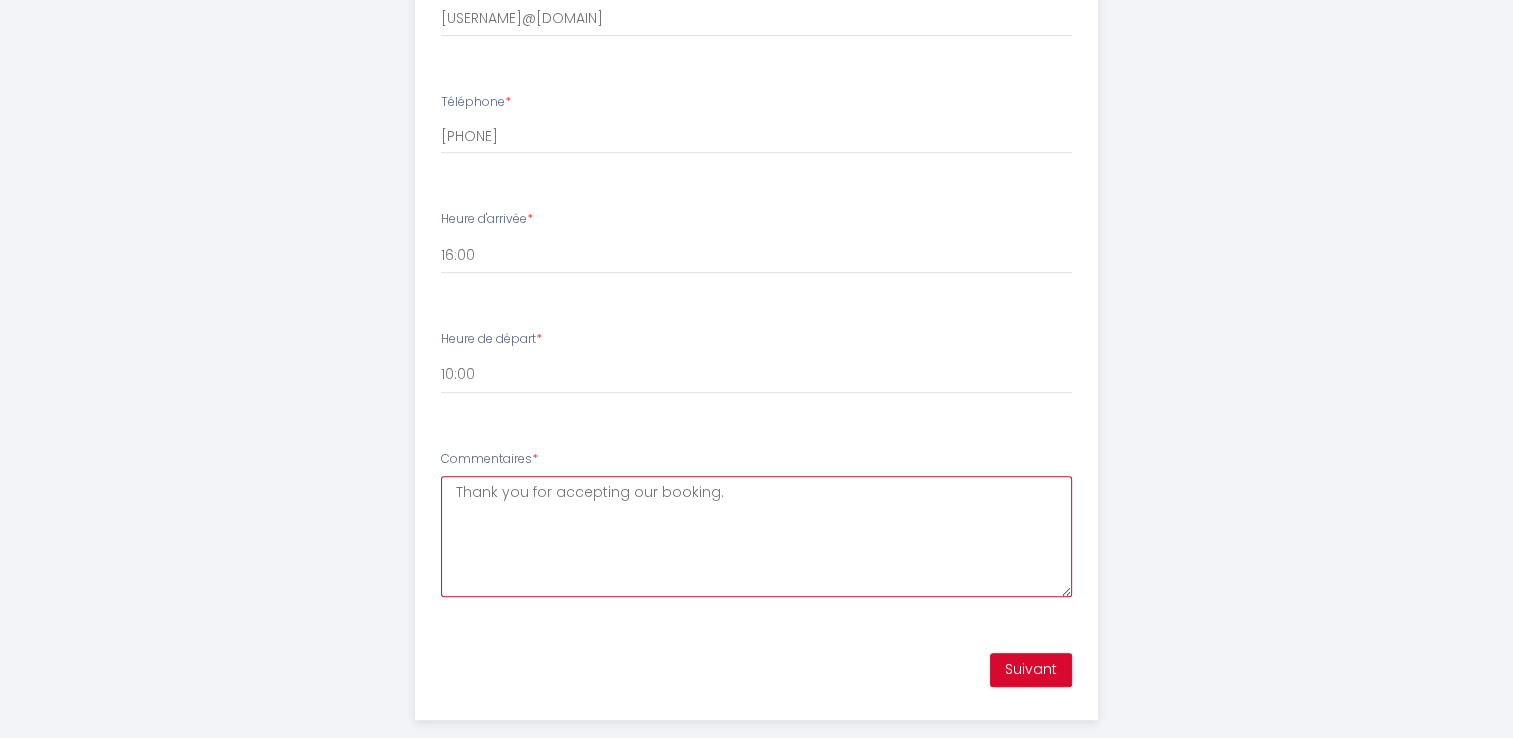 scroll, scrollTop: 940, scrollLeft: 0, axis: vertical 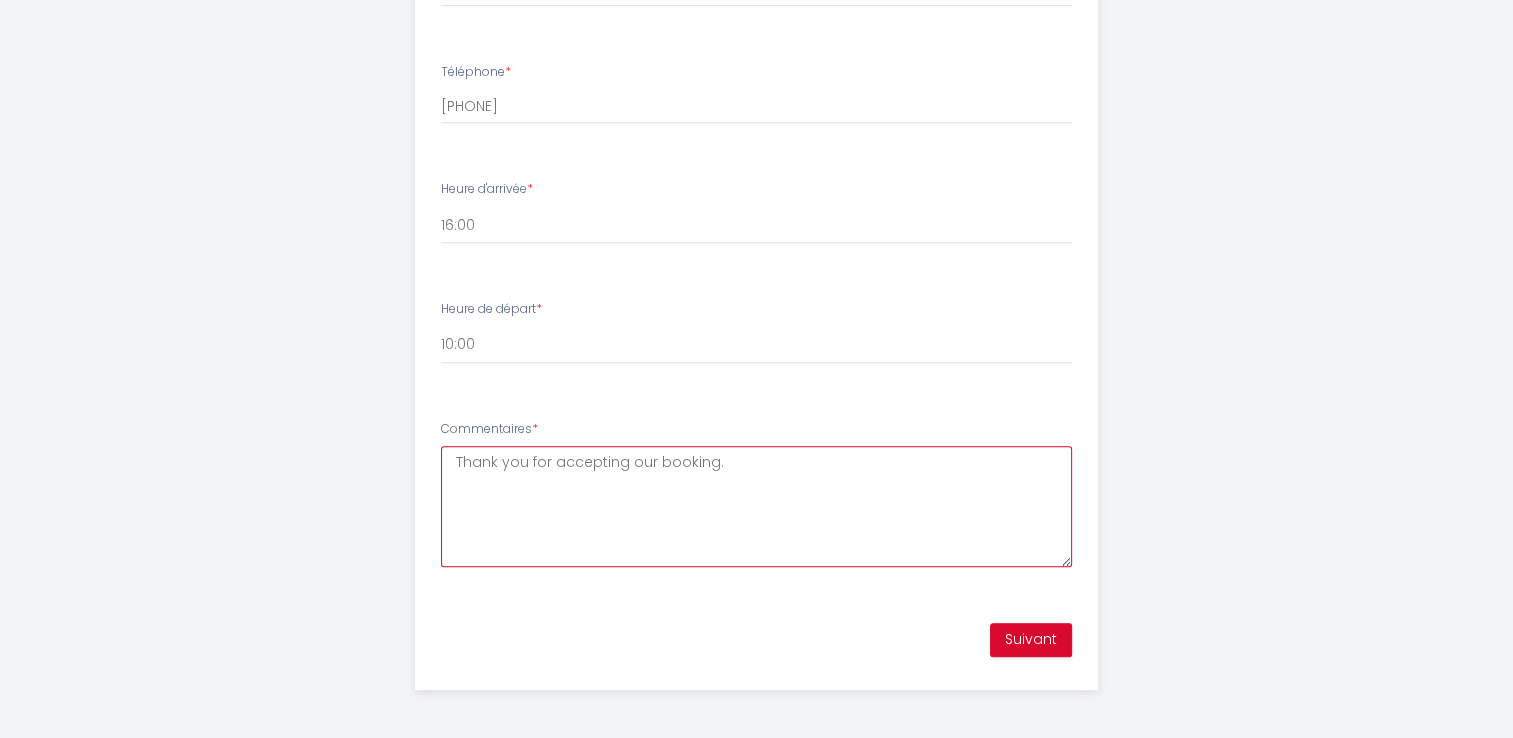 type on "Thank you for accepting our booking." 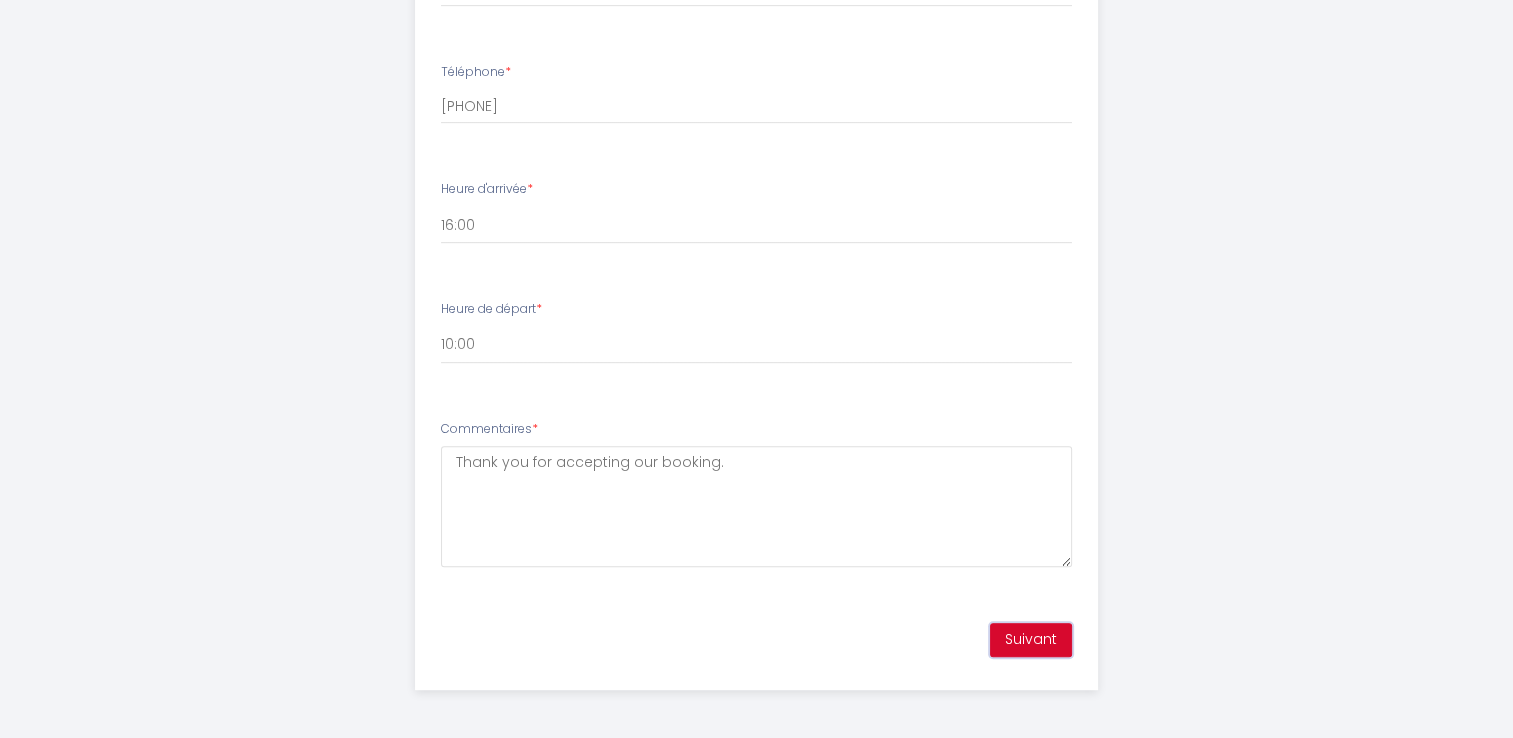 click on "Suivant" at bounding box center [1031, 640] 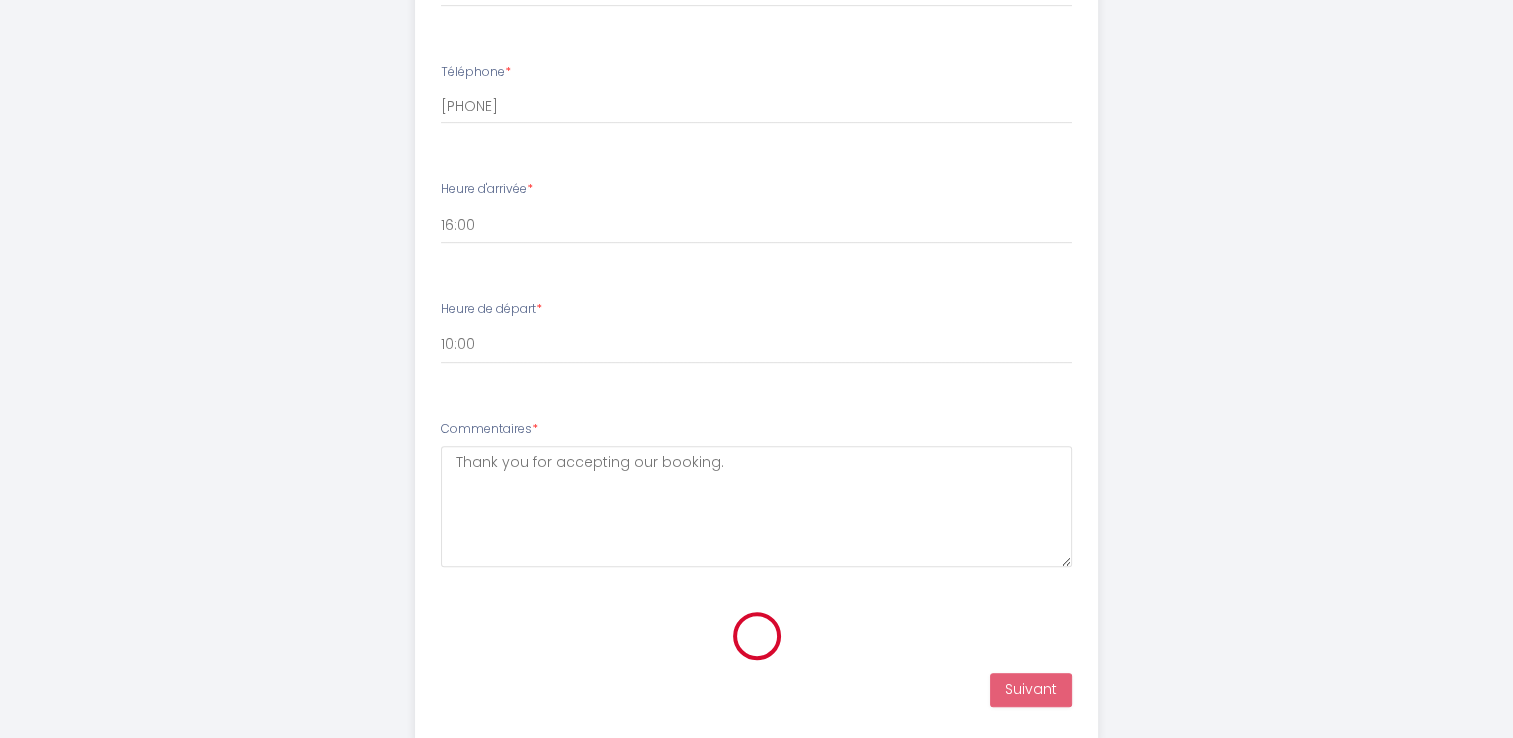 scroll, scrollTop: 393, scrollLeft: 0, axis: vertical 